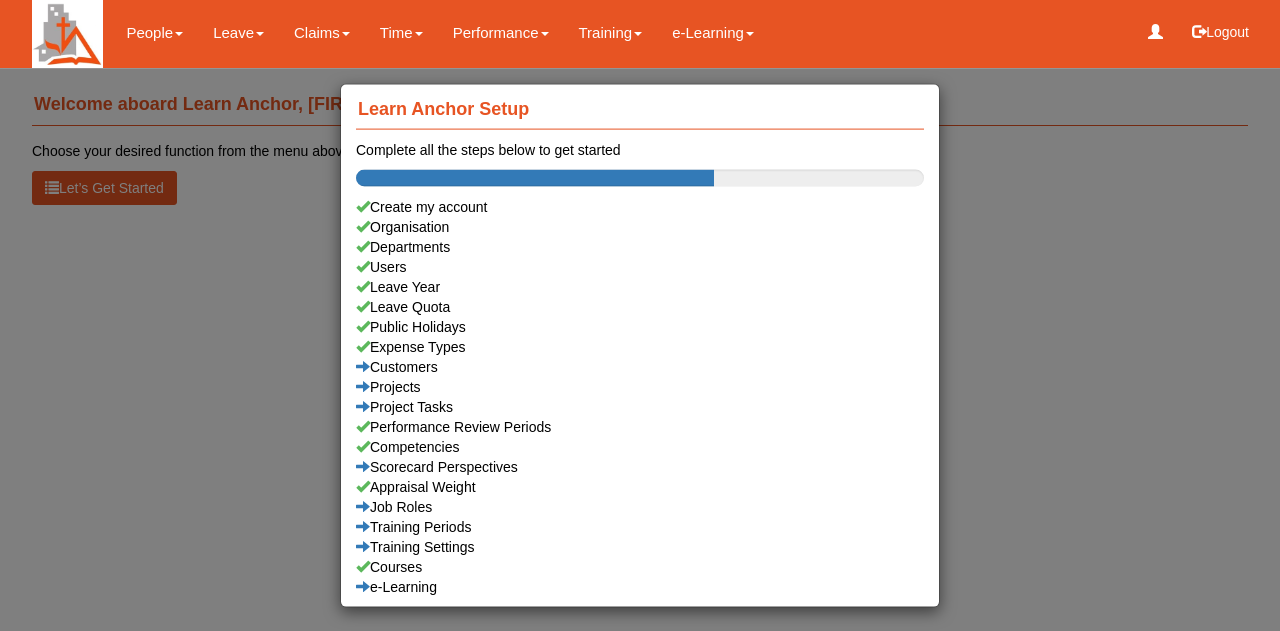 scroll, scrollTop: 0, scrollLeft: 0, axis: both 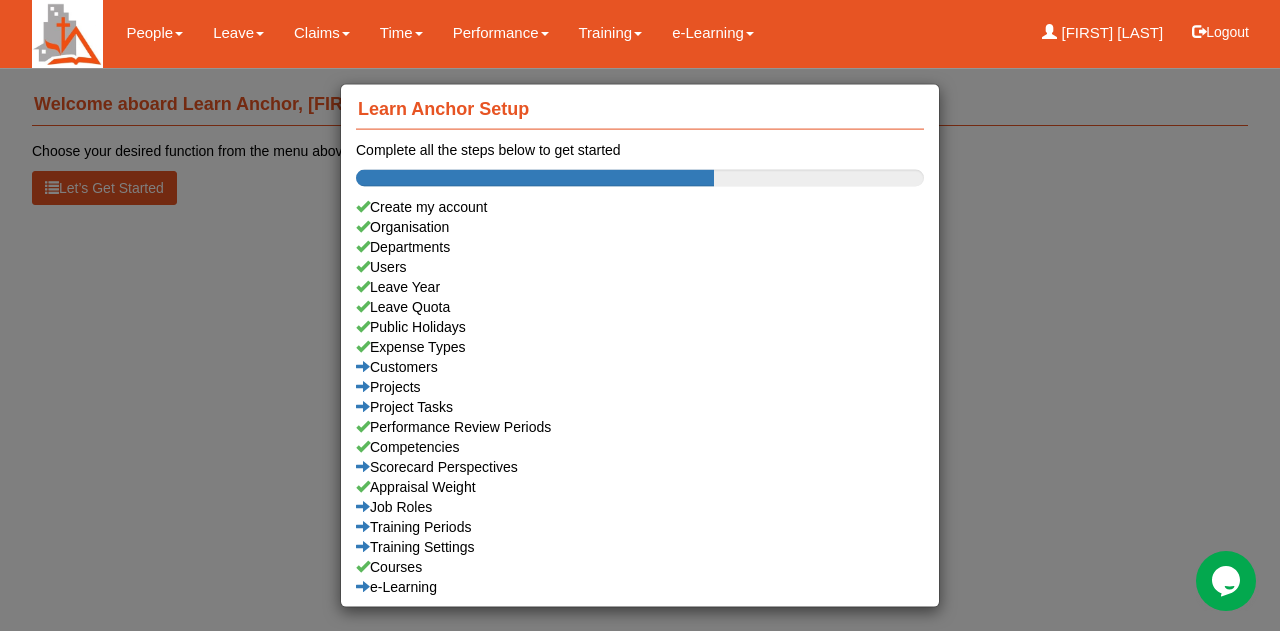 click on "Learn Anchor Setup
Complete all the steps below to get started
Create my account
Organisation
Departments
Users
Leave Year
Leave Quota
Public Holidays
Expense Types
Customers
Projects
Project Tasks
Performance Review Periods
Competencies
Scorecard Perspectives
Appraisal Weight
Job Roles
Training Periods
Training Settings
Courses
e-Learning" at bounding box center [640, 315] 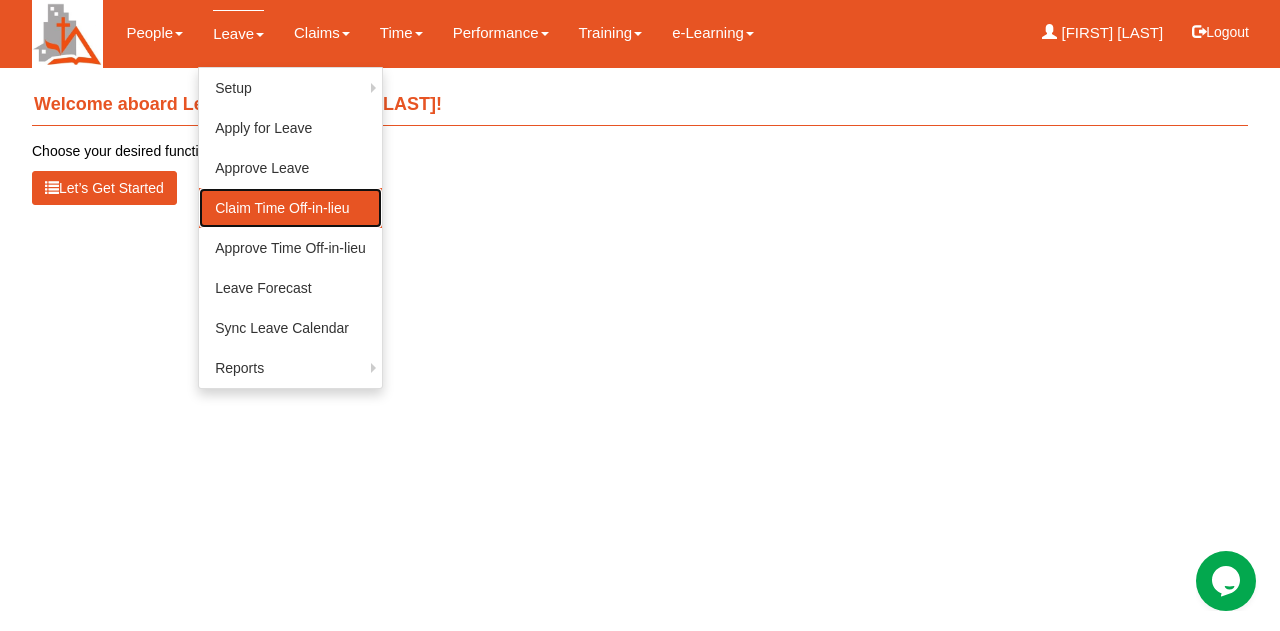 click on "Claim Time Off-in-lieu" at bounding box center [290, 208] 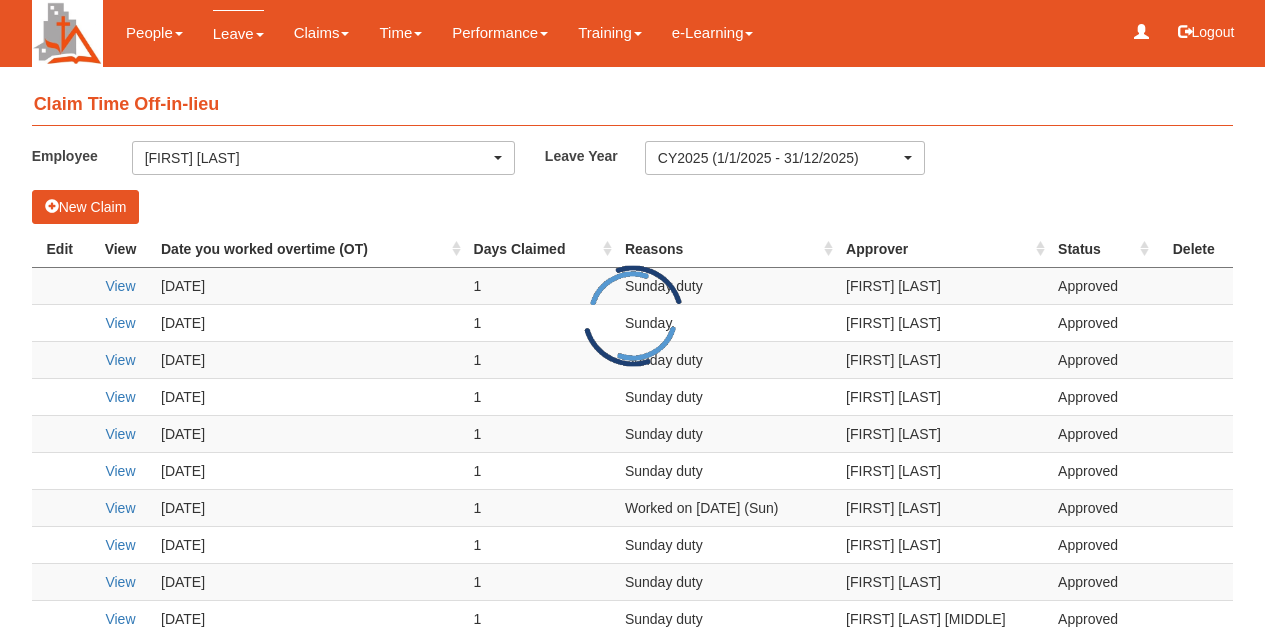 scroll, scrollTop: 0, scrollLeft: 0, axis: both 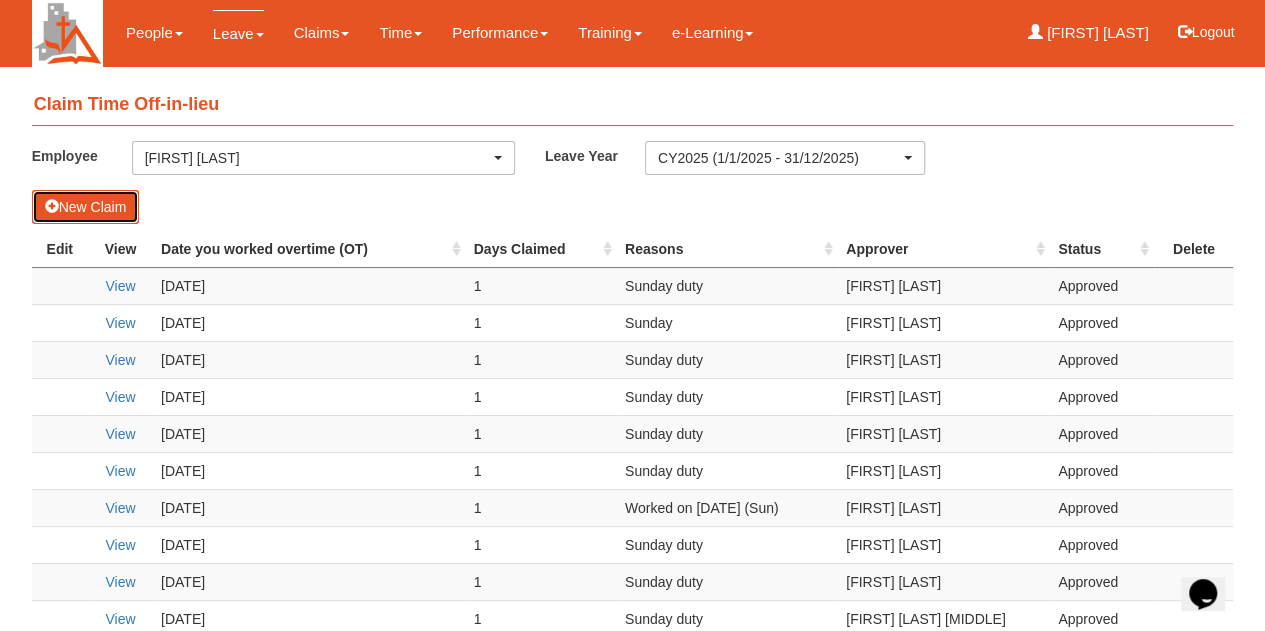 click on "New Claim" at bounding box center [86, 207] 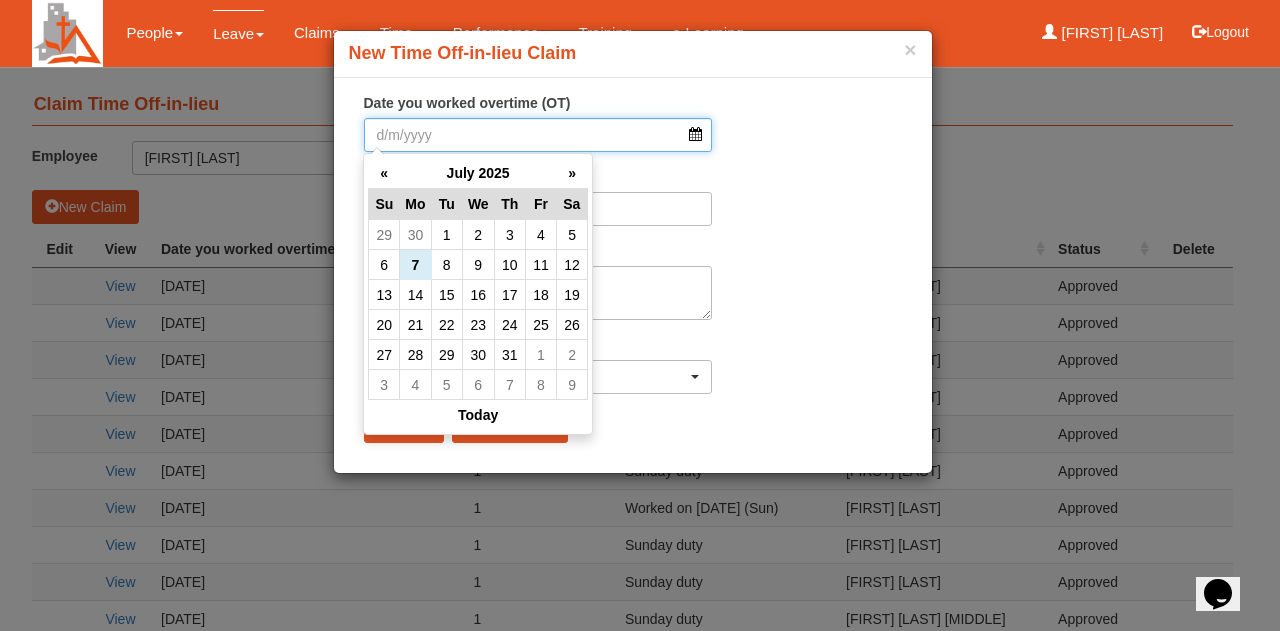 click on "Date you worked overtime (OT)" at bounding box center (538, 135) 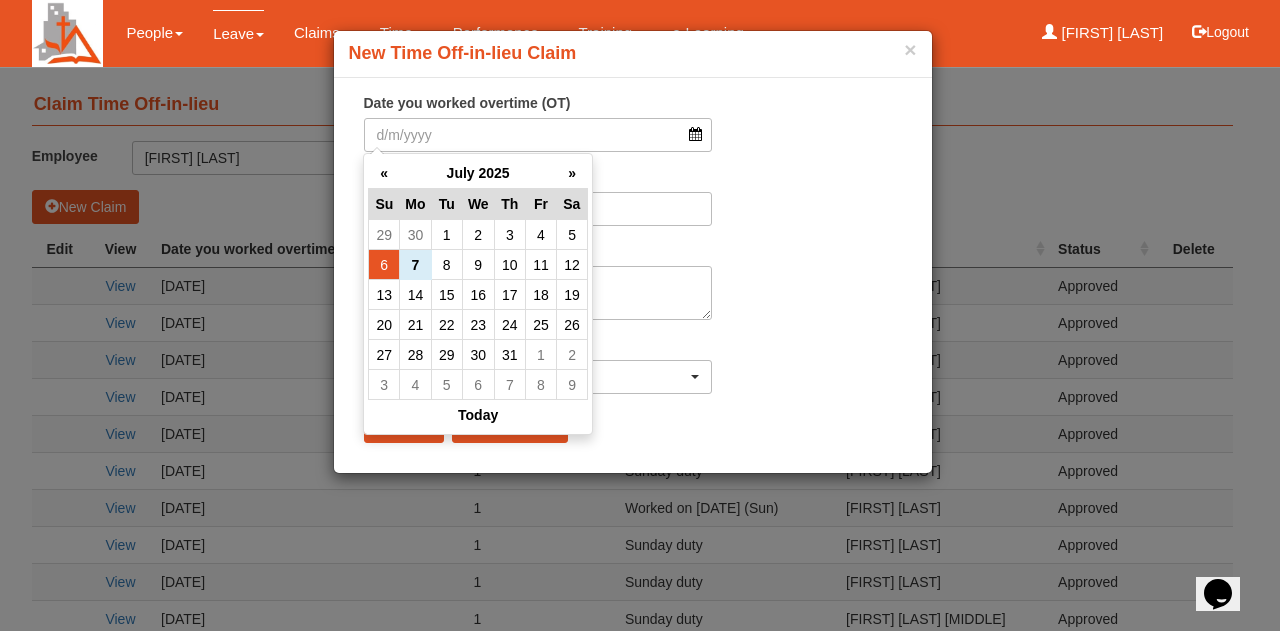 click on "6" at bounding box center (384, 235) 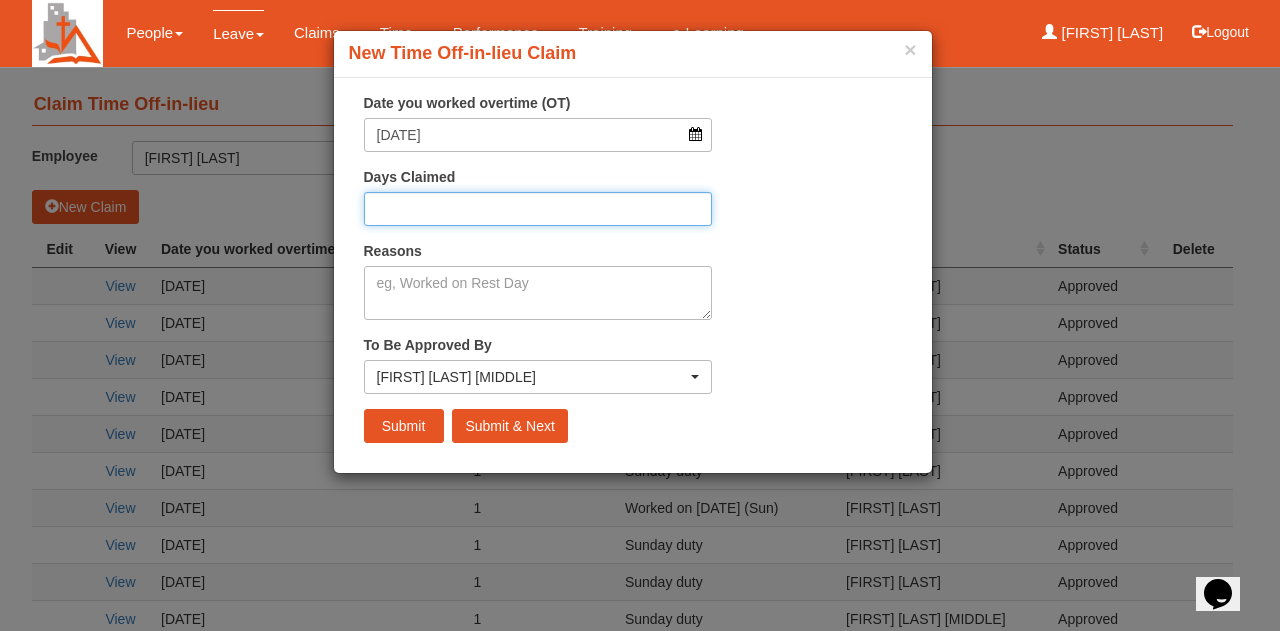 click on "Days Claimed" at bounding box center [538, 209] 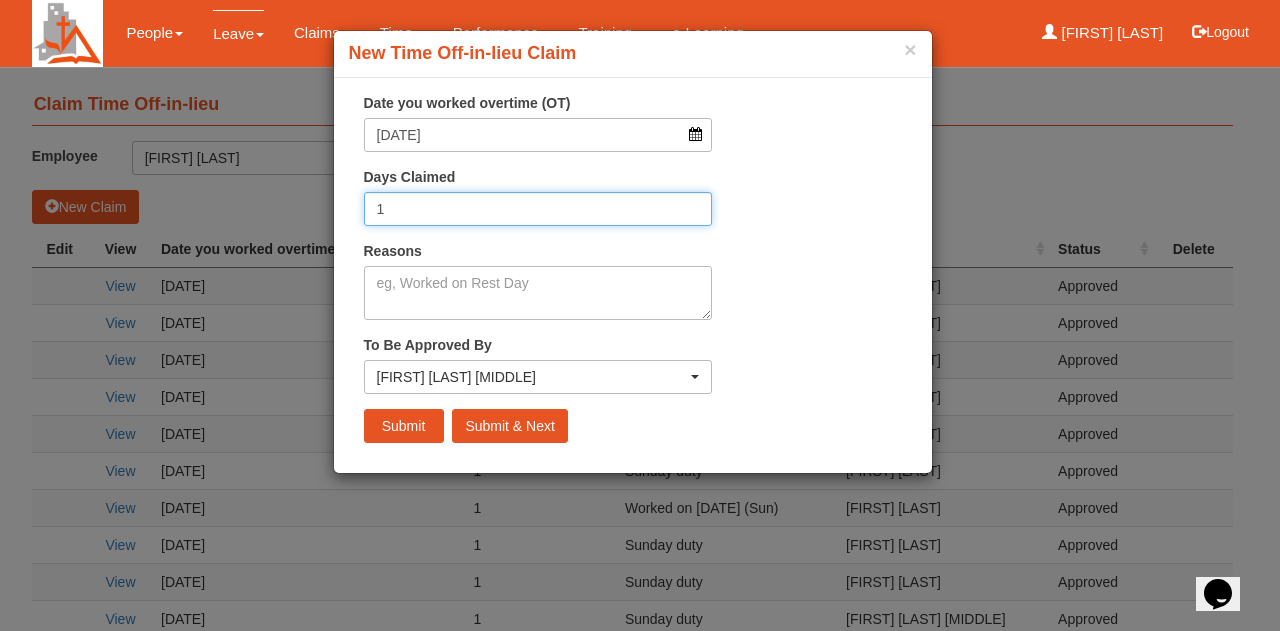 type on "1" 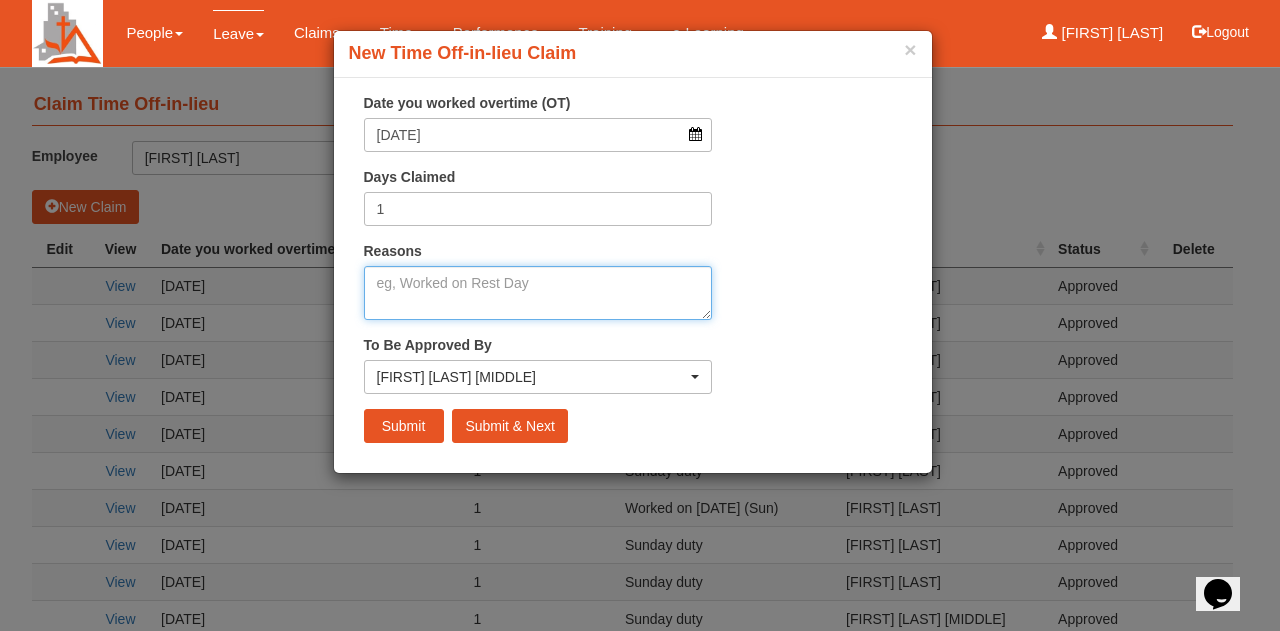 click on "Reasons" at bounding box center (538, 293) 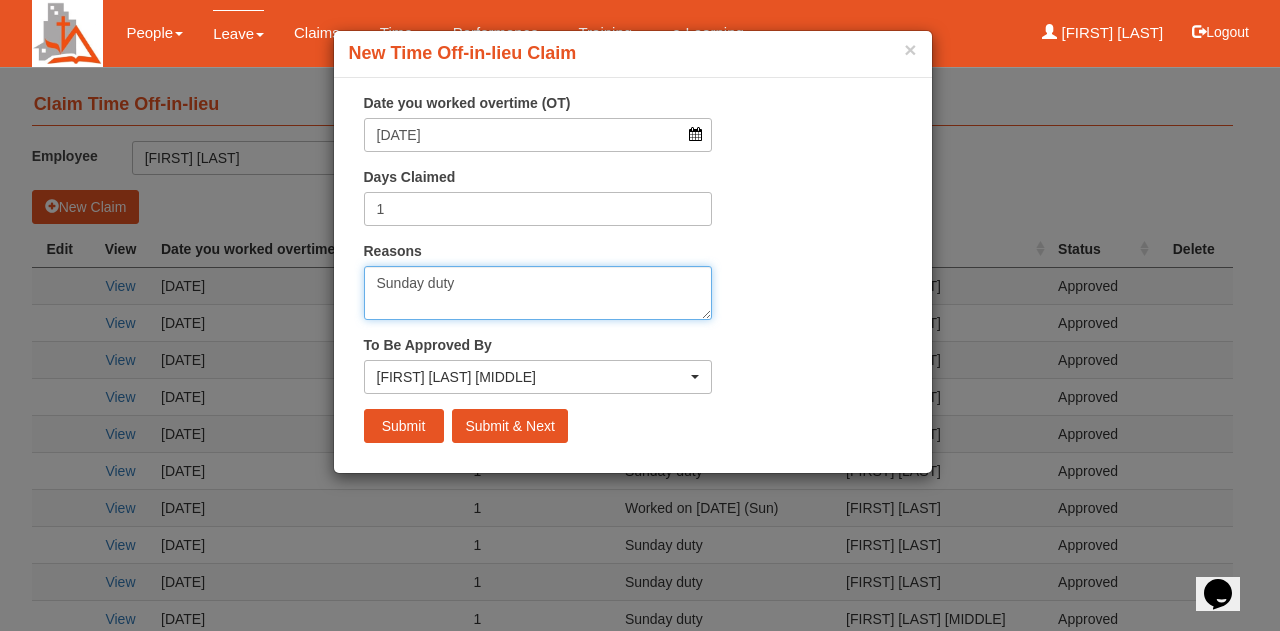 type on "[DAY] duty" 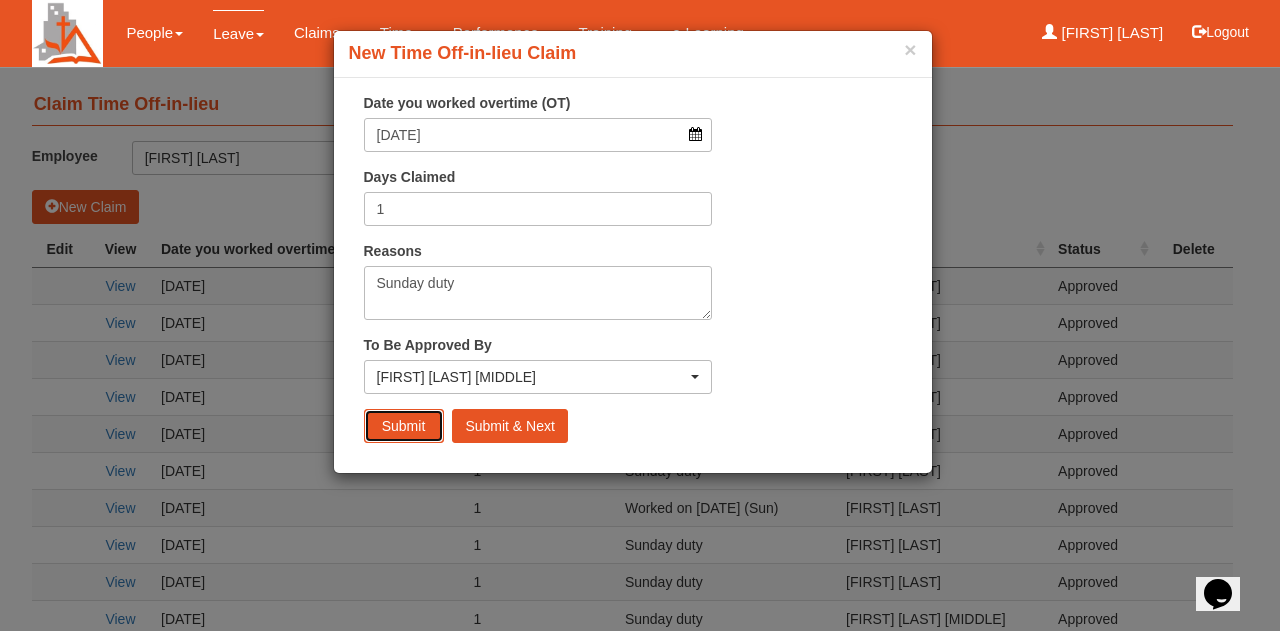 click on "Submit" at bounding box center (404, 426) 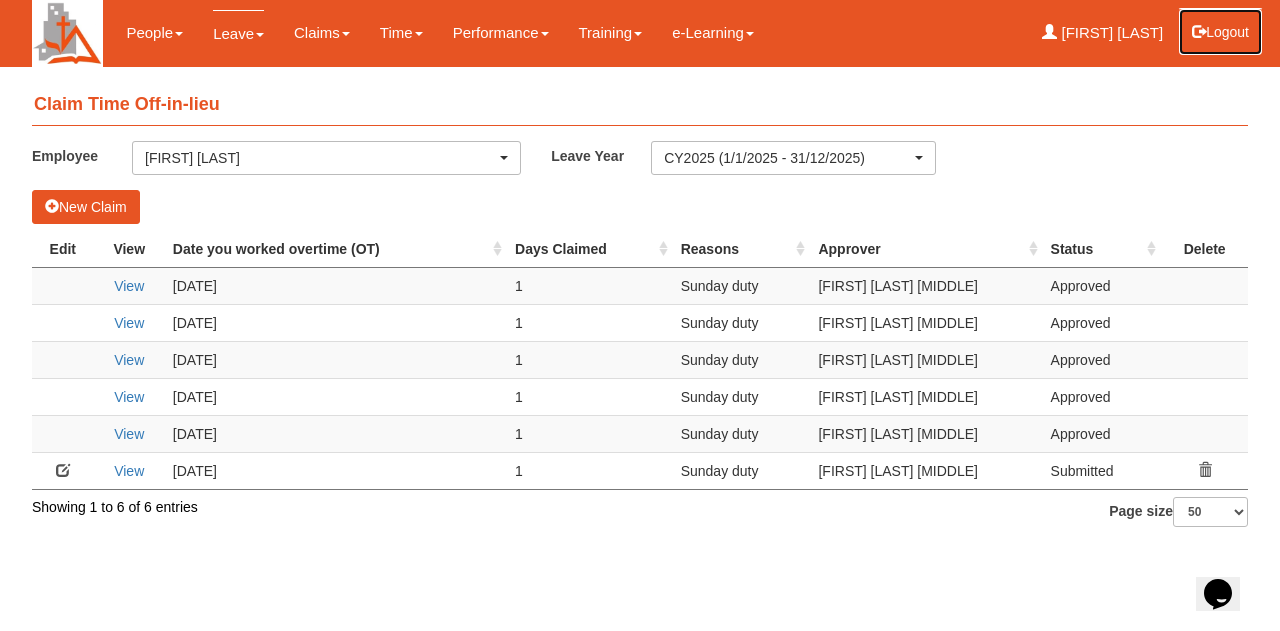 click on "Logout" at bounding box center (1220, 32) 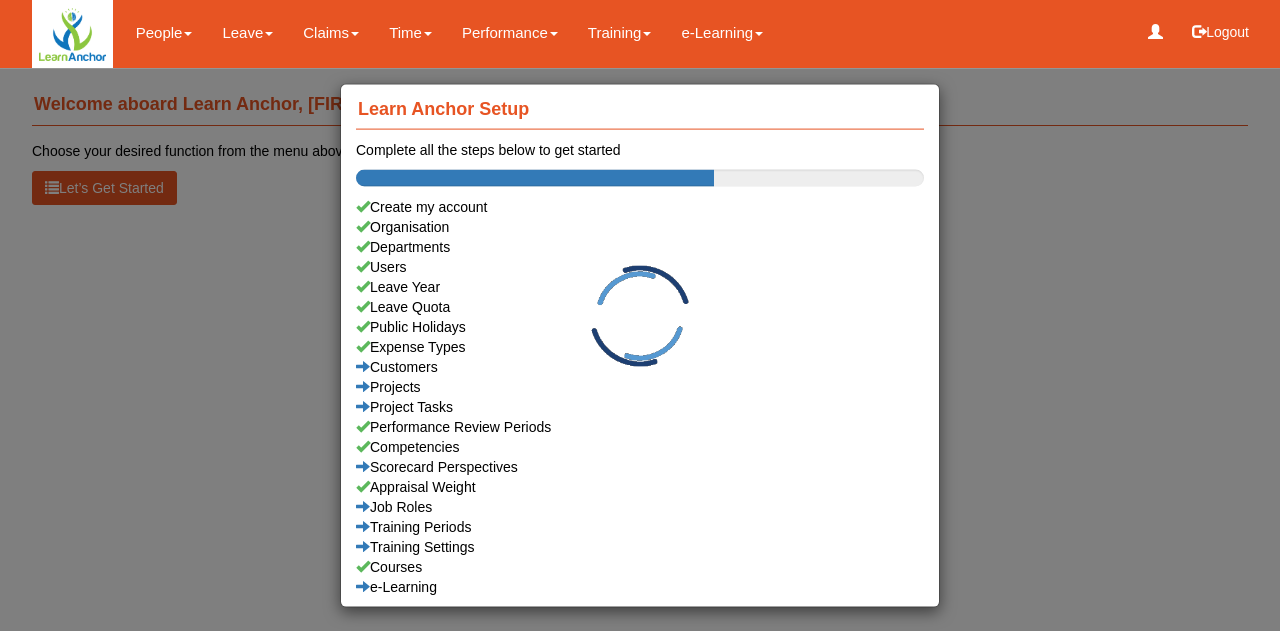 scroll, scrollTop: 0, scrollLeft: 0, axis: both 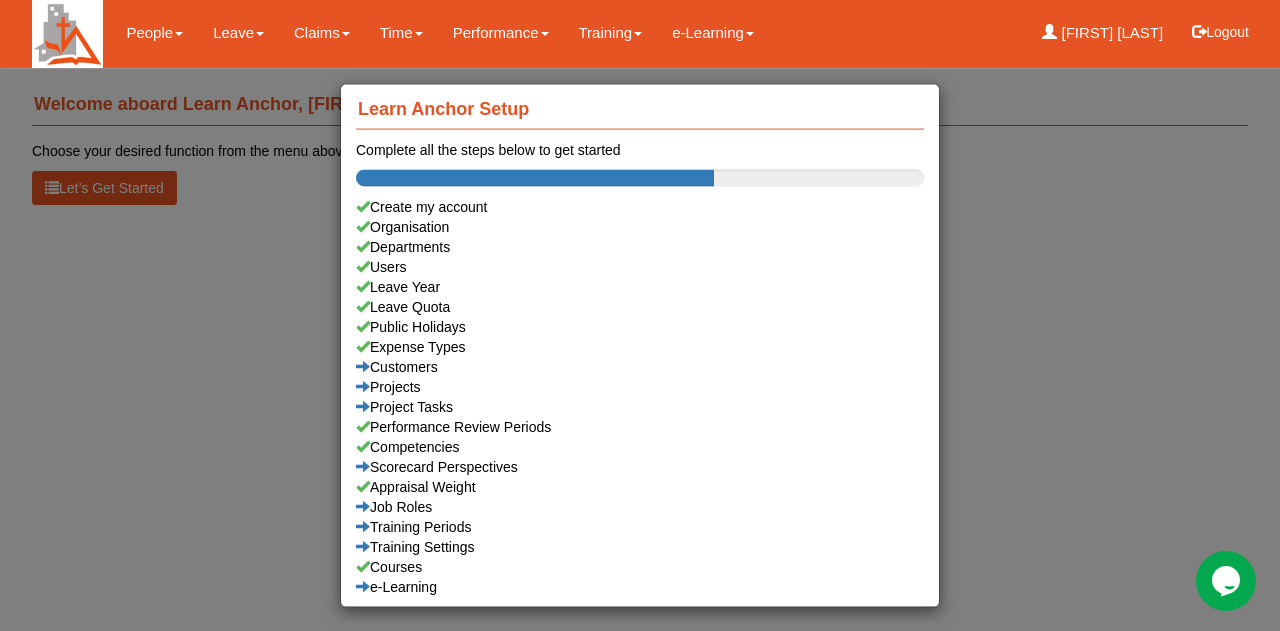 click on "Learn Anchor Setup
Complete all the steps below to get started
Create my account
Organisation
Departments
Users
Leave Year
Leave Quota
Public Holidays
Expense Types
Customers
Projects
Project Tasks
Performance Review Periods
Competencies
Scorecard Perspectives
Appraisal Weight
Job Roles
Training Periods
Training Settings
Courses
e-Learning" at bounding box center (640, 315) 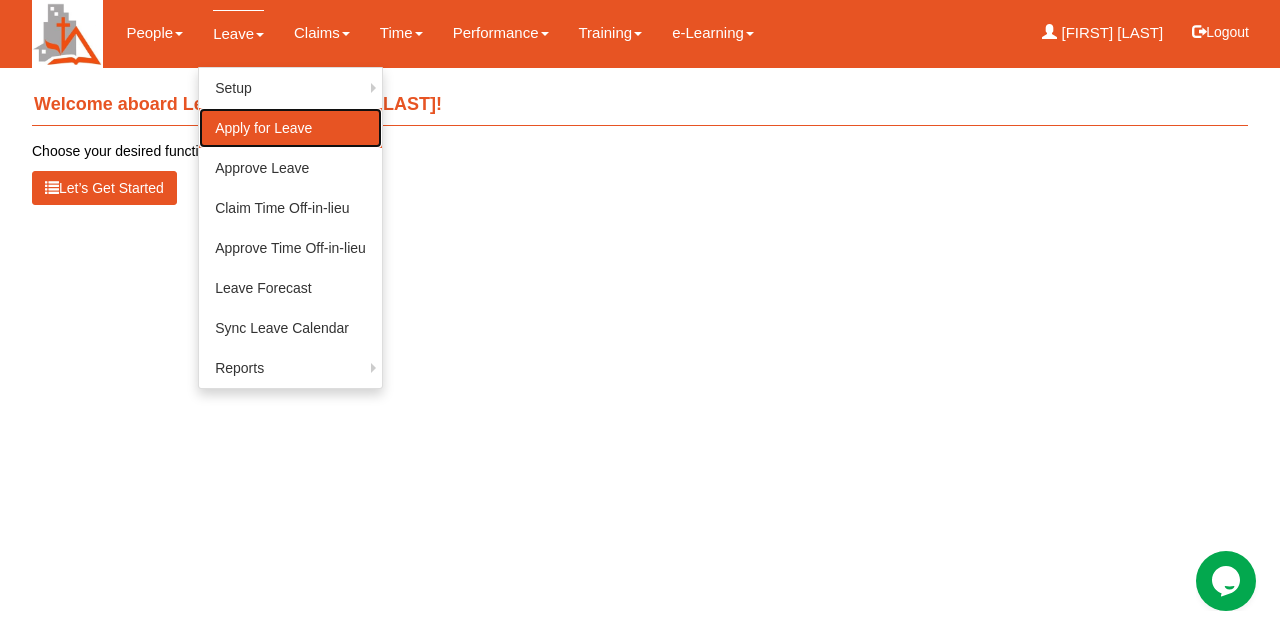click on "Apply for Leave" at bounding box center (290, 128) 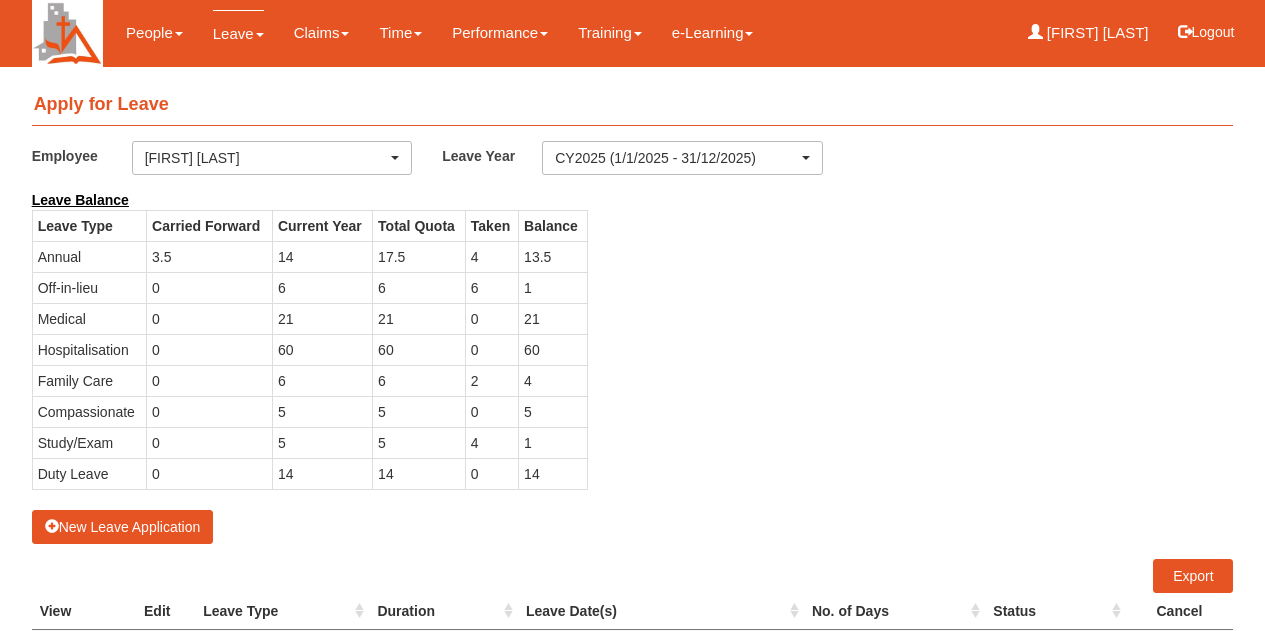 scroll, scrollTop: 0, scrollLeft: 0, axis: both 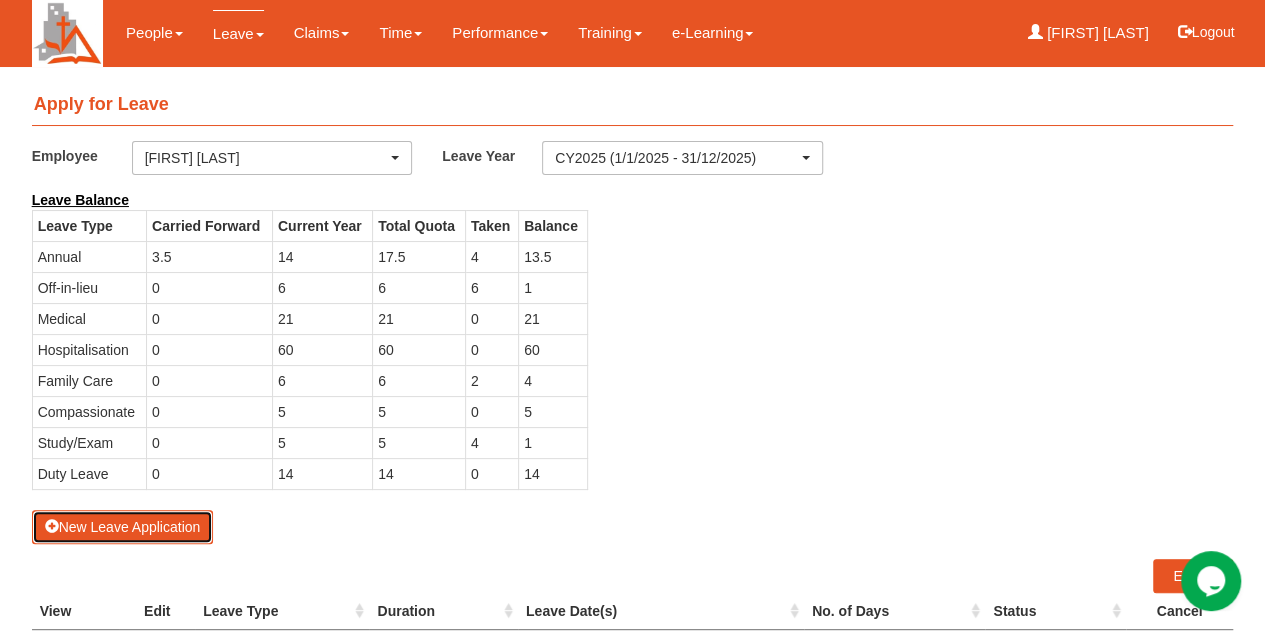 click on "New Leave Application" at bounding box center [123, 527] 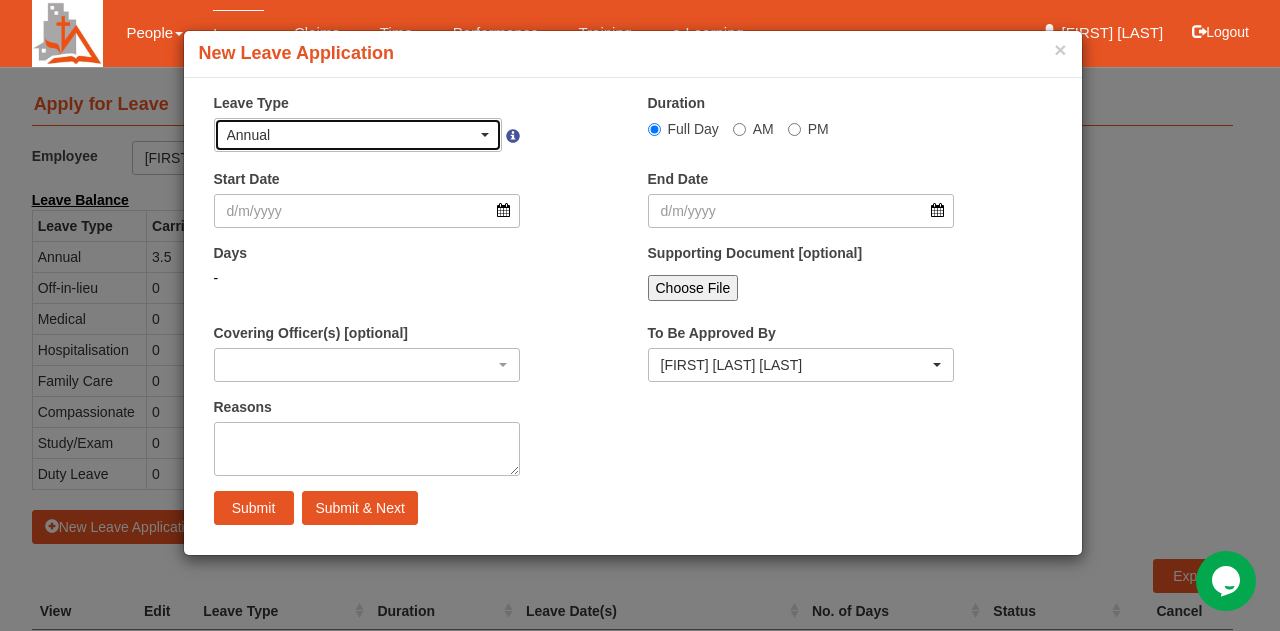 click on "Annual" at bounding box center [352, 135] 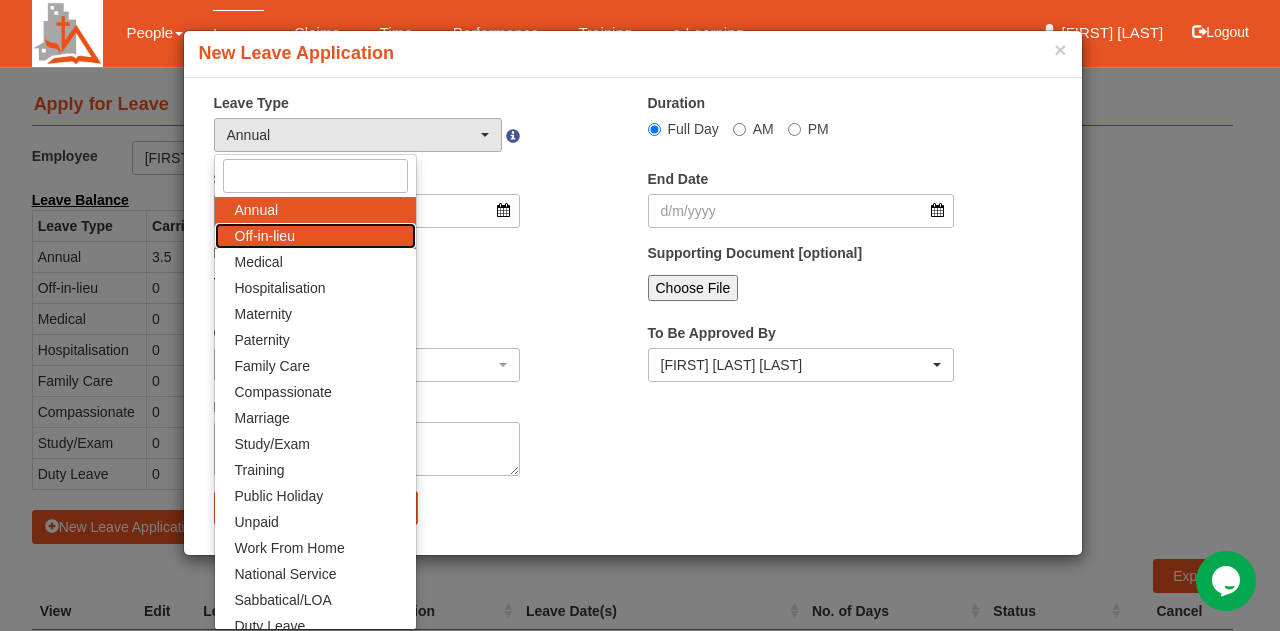 click on "Off-in-lieu" at bounding box center (315, 210) 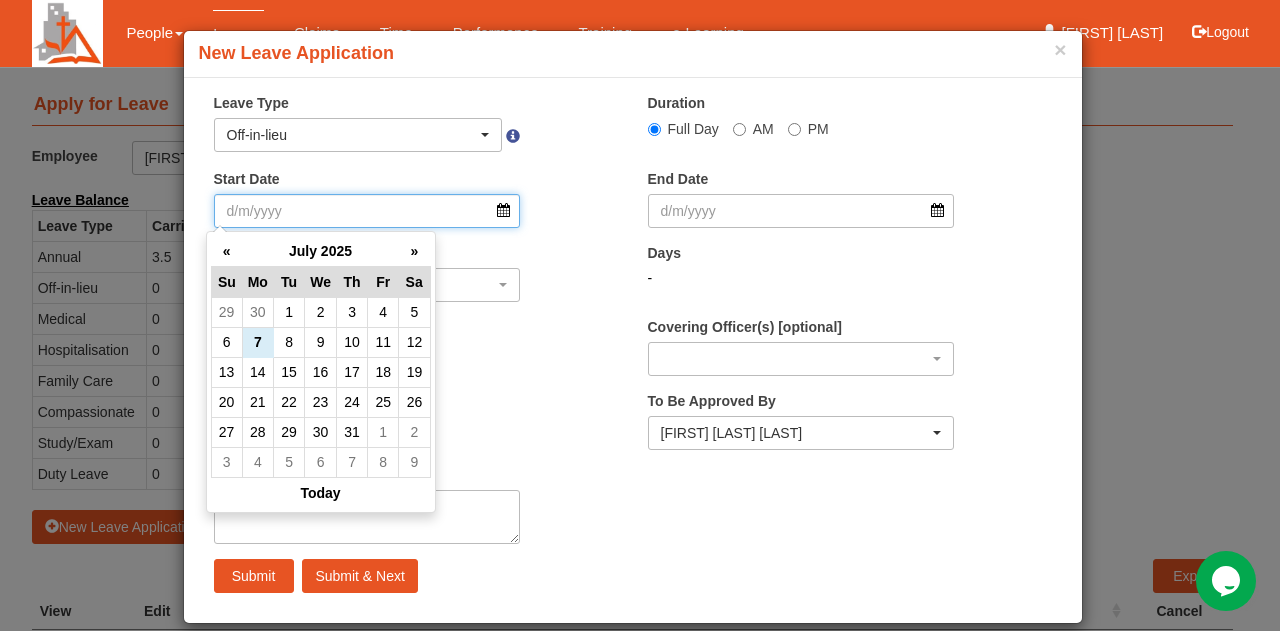 click on "Start Date" at bounding box center [367, 211] 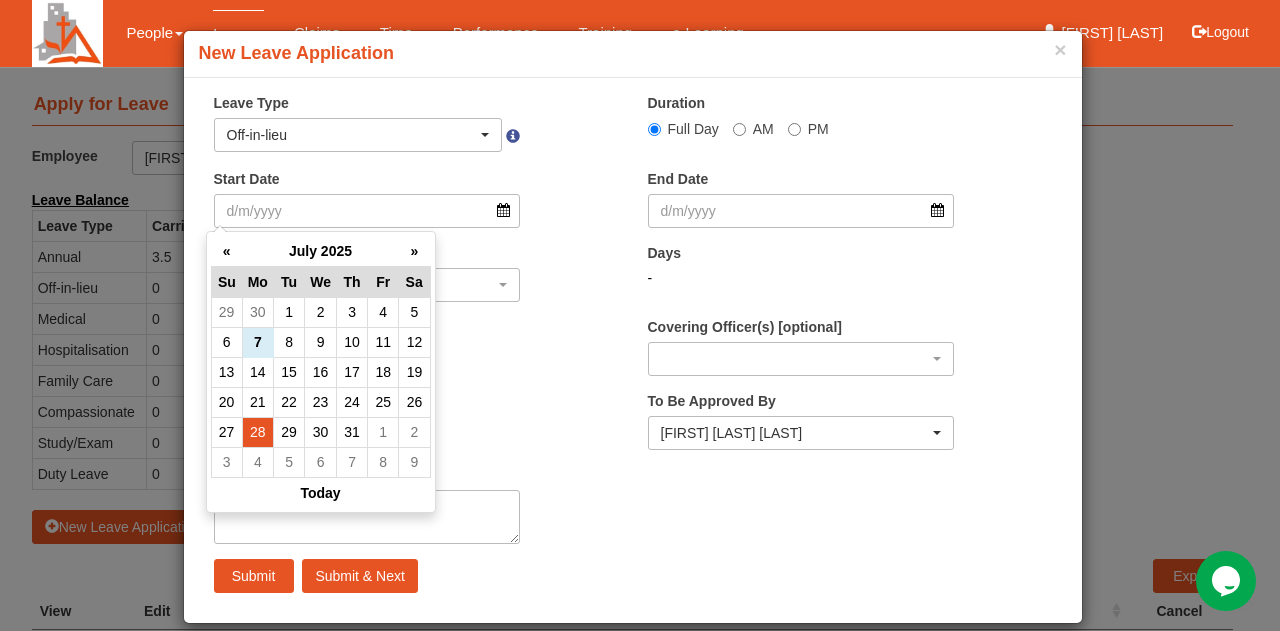 click on "28" at bounding box center [257, 312] 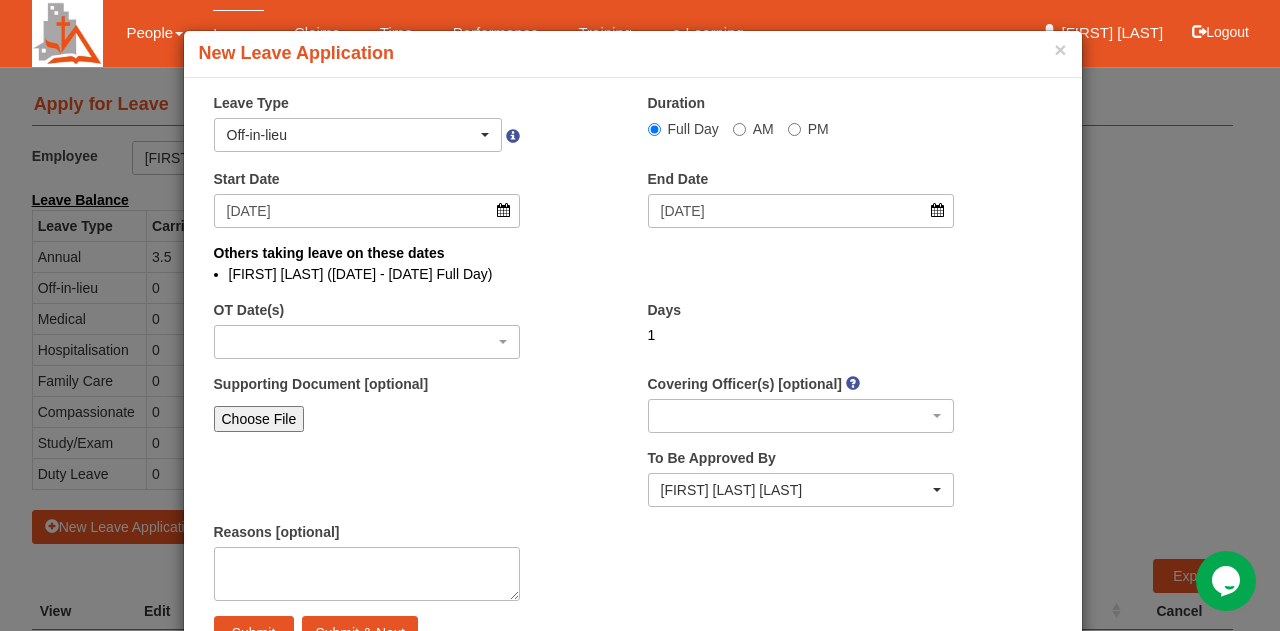 click on "OT Date(s)
6/7/2025 - 1 day(s)" at bounding box center [367, 329] 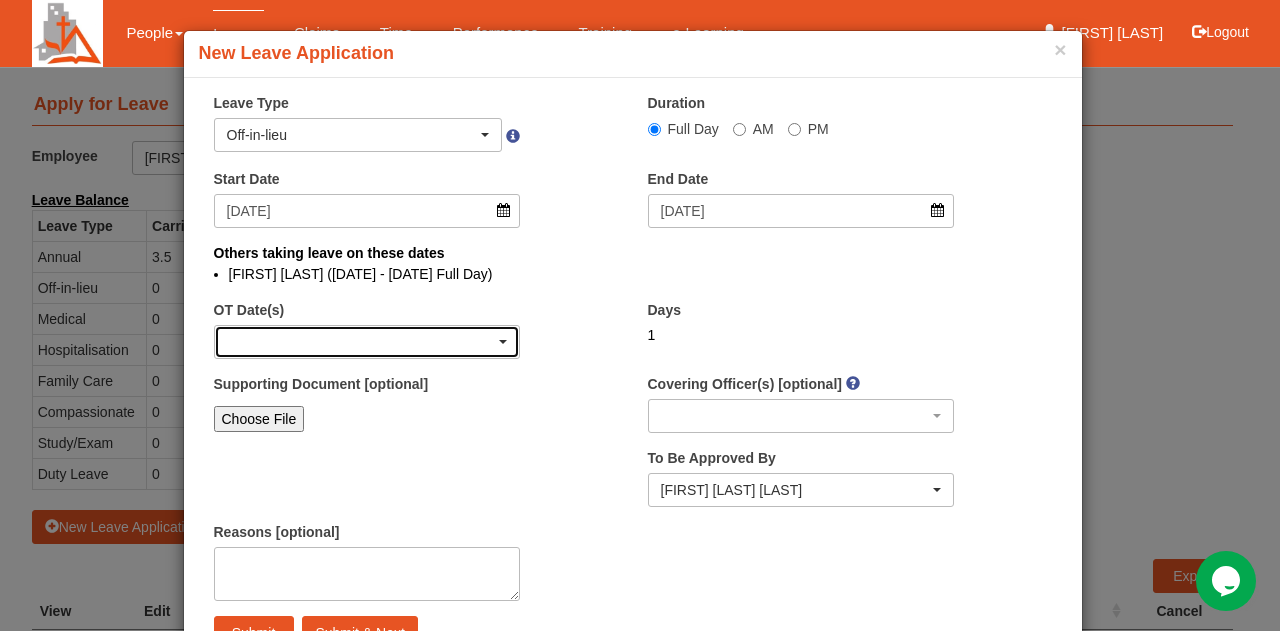 click at bounding box center [367, 342] 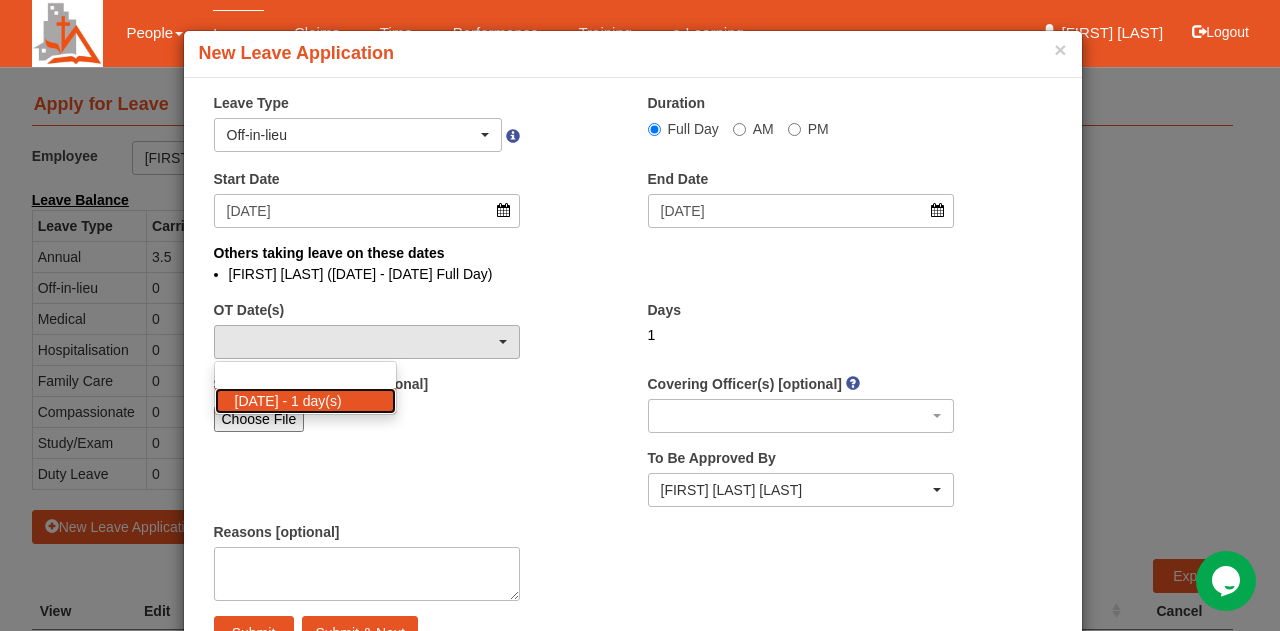 click on "6/7/2025 - 1 day(s)" at bounding box center [235, 380] 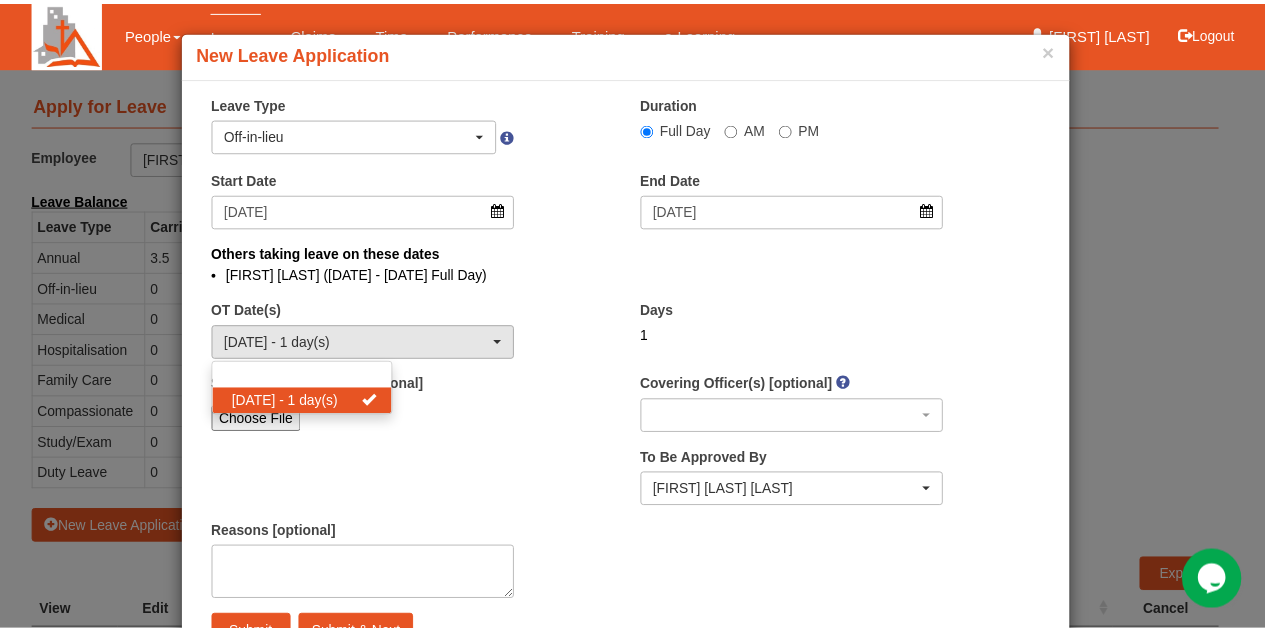 scroll, scrollTop: 2, scrollLeft: 0, axis: vertical 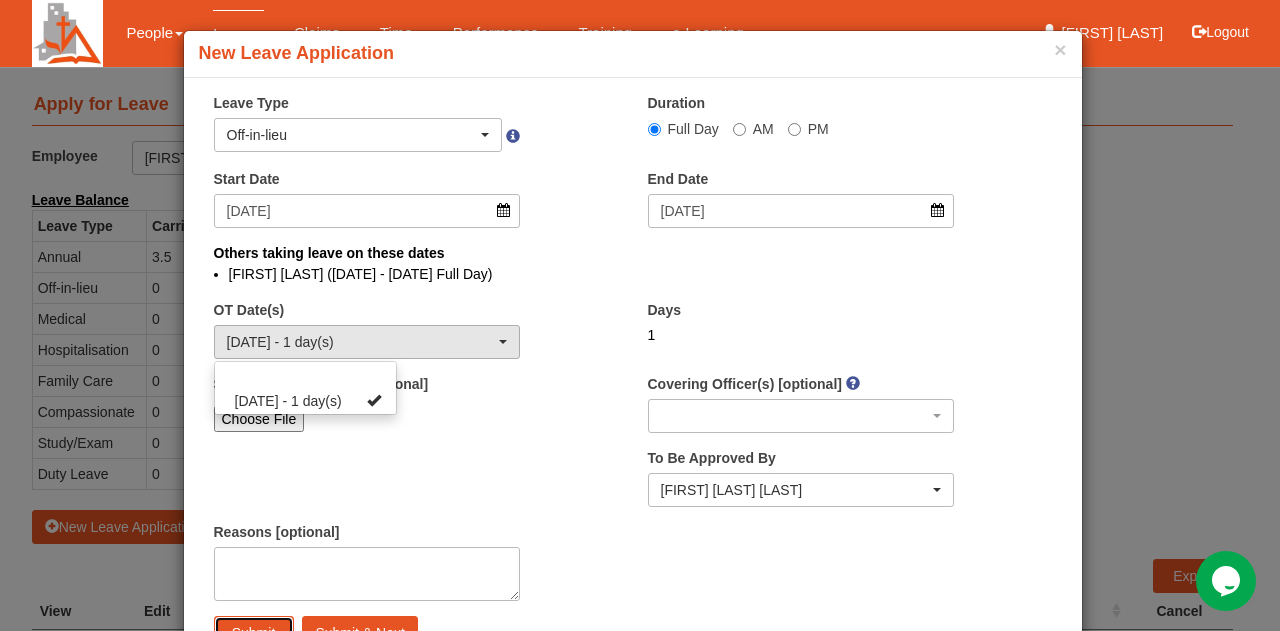click on "Submit" at bounding box center (254, 633) 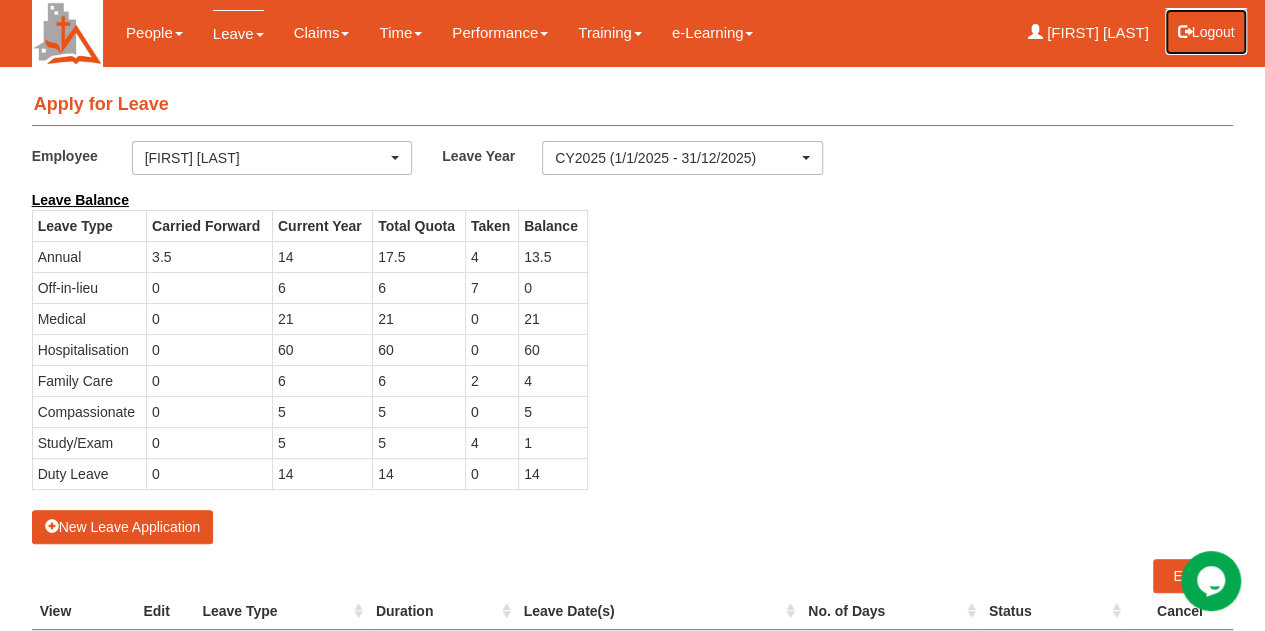 click on "Logout" at bounding box center [1206, 32] 